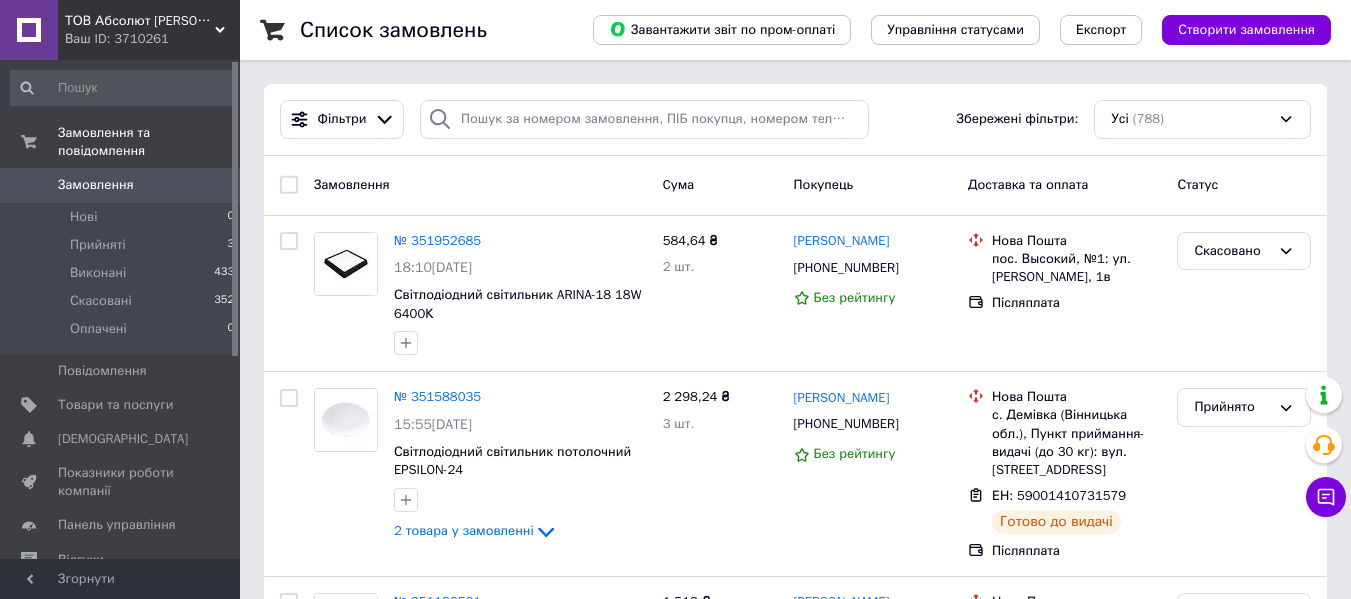 scroll, scrollTop: 0, scrollLeft: 0, axis: both 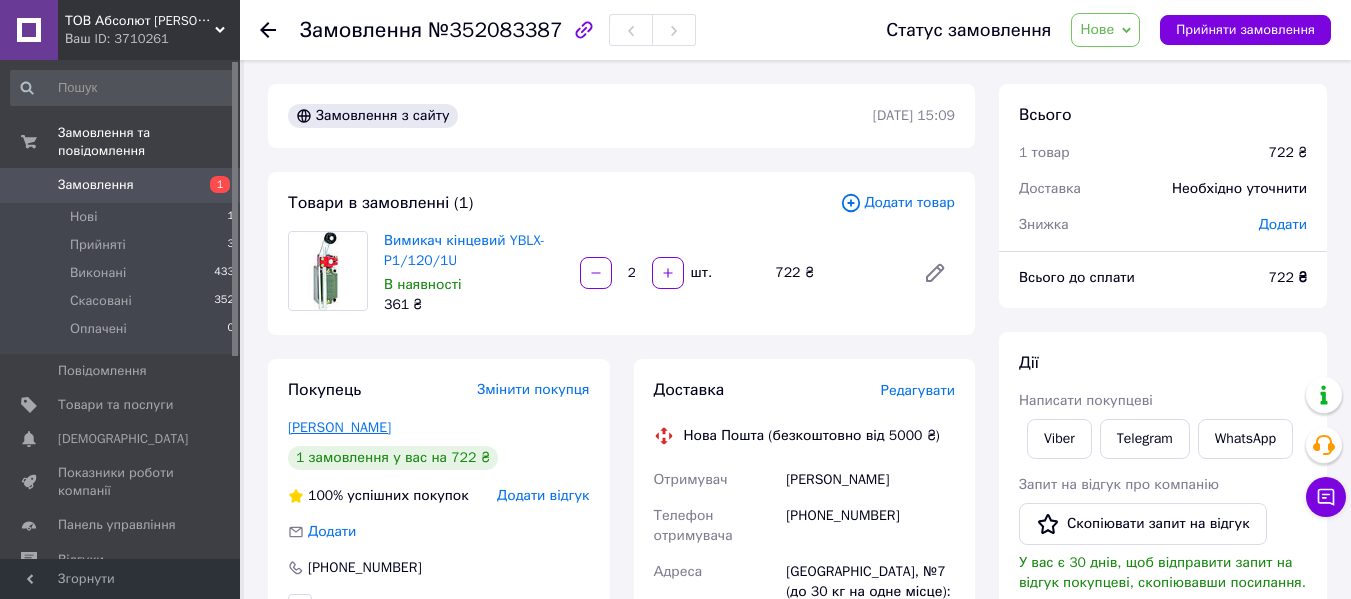 click on "Кочерженко Олександр" at bounding box center [339, 427] 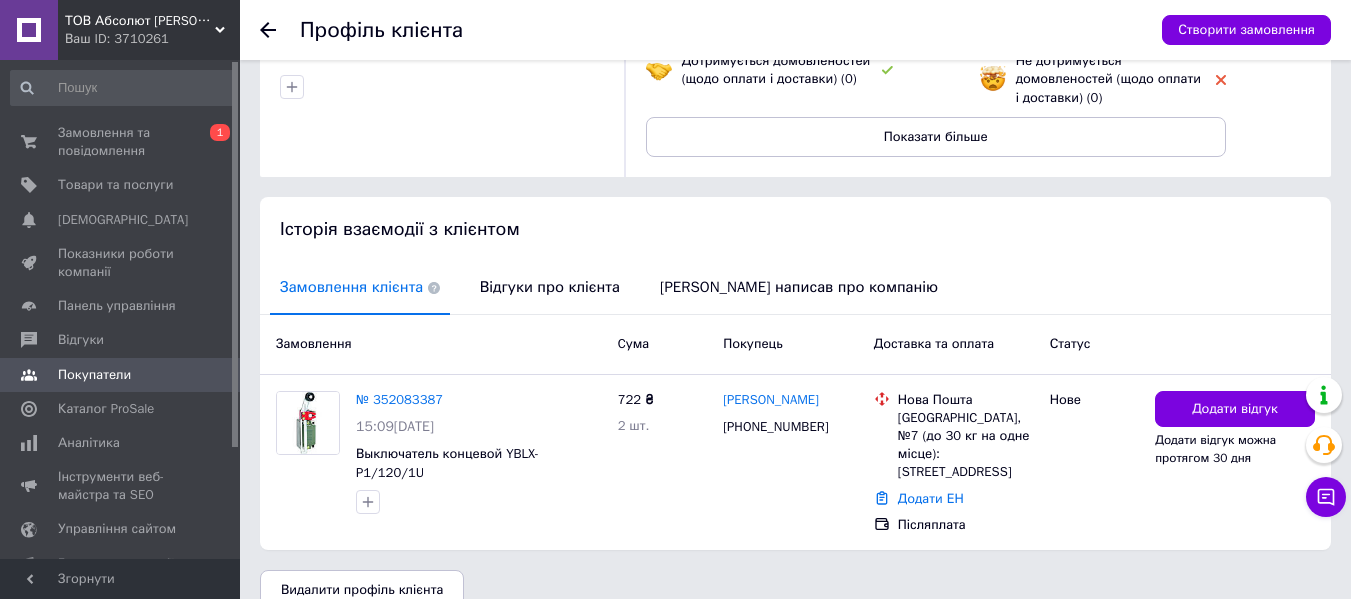 scroll, scrollTop: 289, scrollLeft: 0, axis: vertical 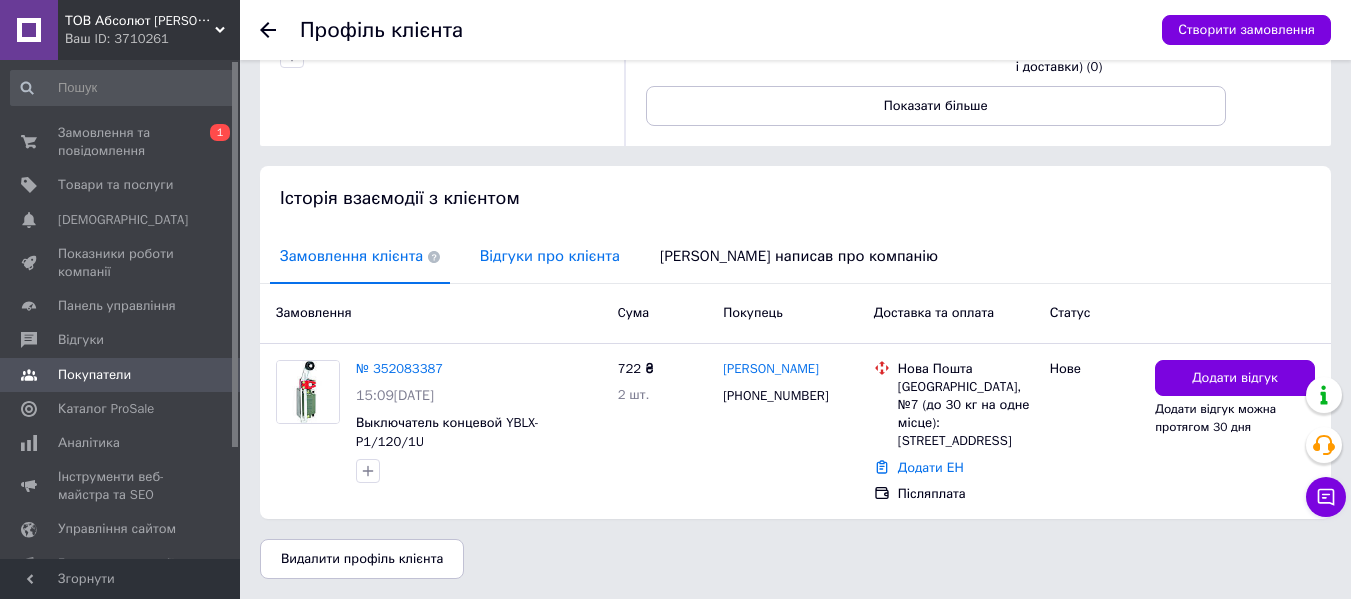 click on "Відгуки про клієнта" at bounding box center [550, 256] 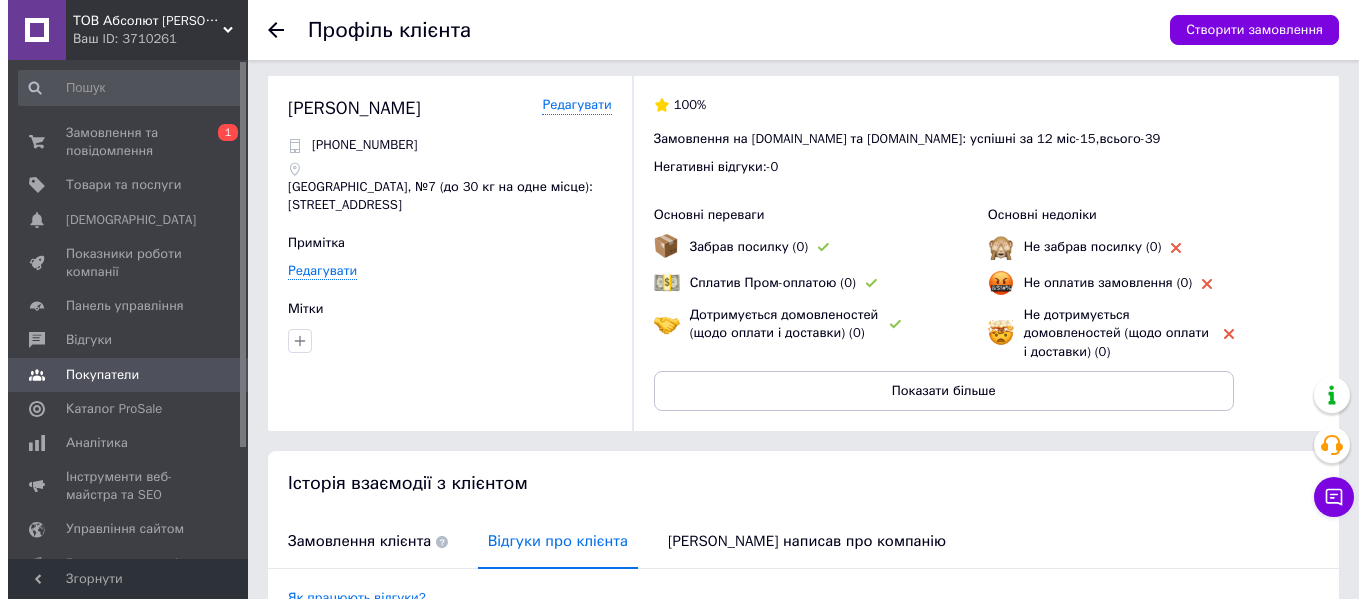 scroll, scrollTop: 0, scrollLeft: 0, axis: both 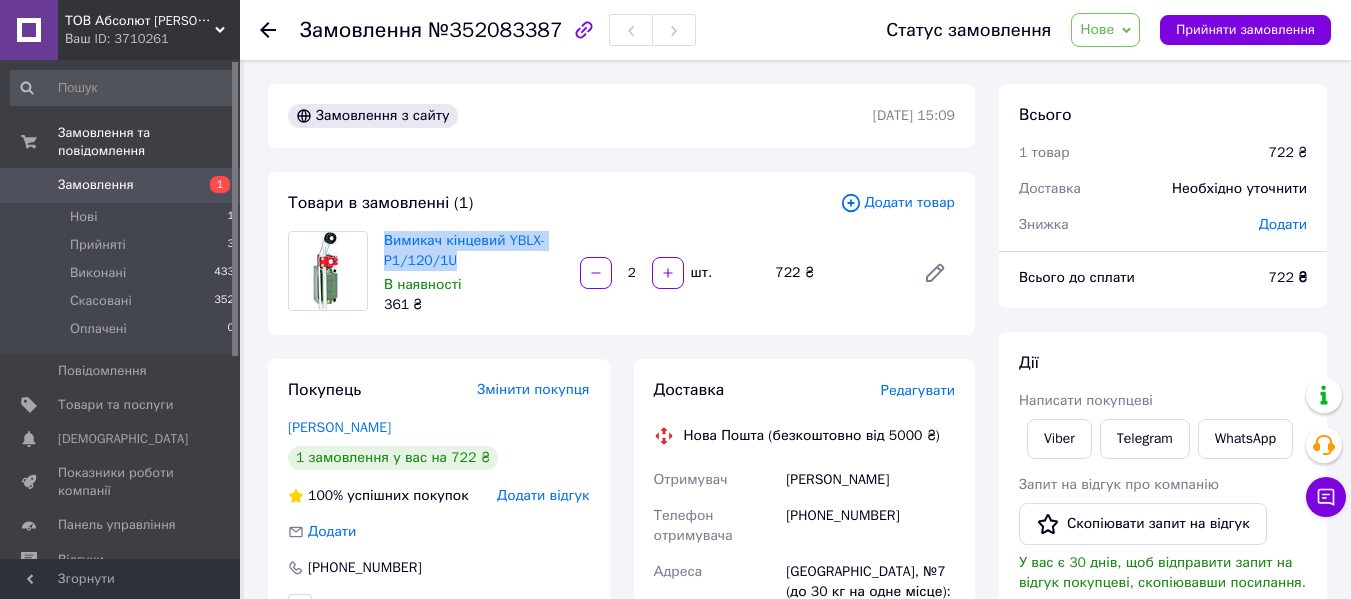 drag, startPoint x: 402, startPoint y: 240, endPoint x: 457, endPoint y: 269, distance: 62.177166 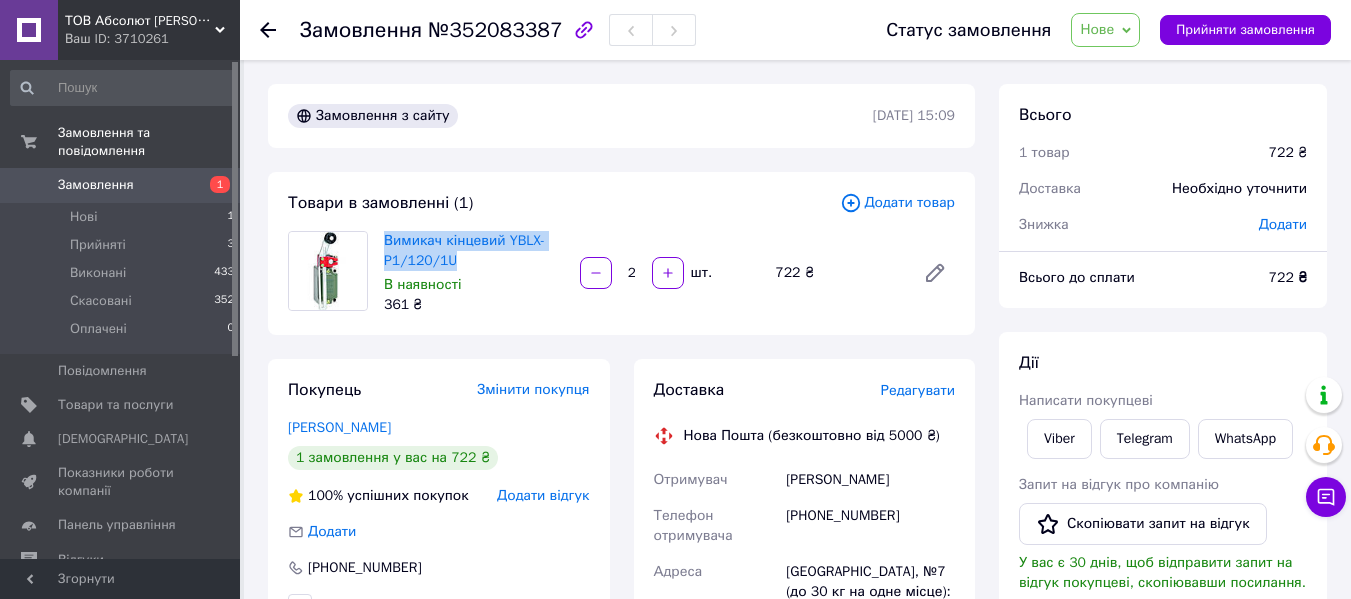 click on "Нове" at bounding box center (1105, 30) 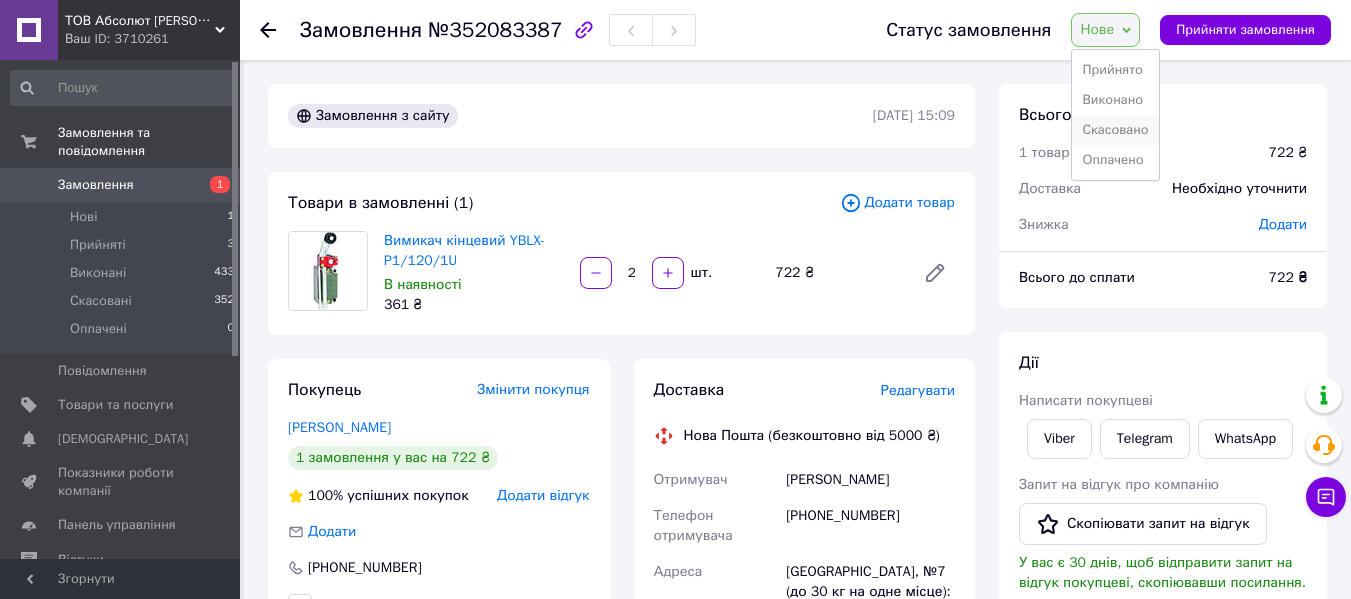 click on "Скасовано" at bounding box center [1115, 130] 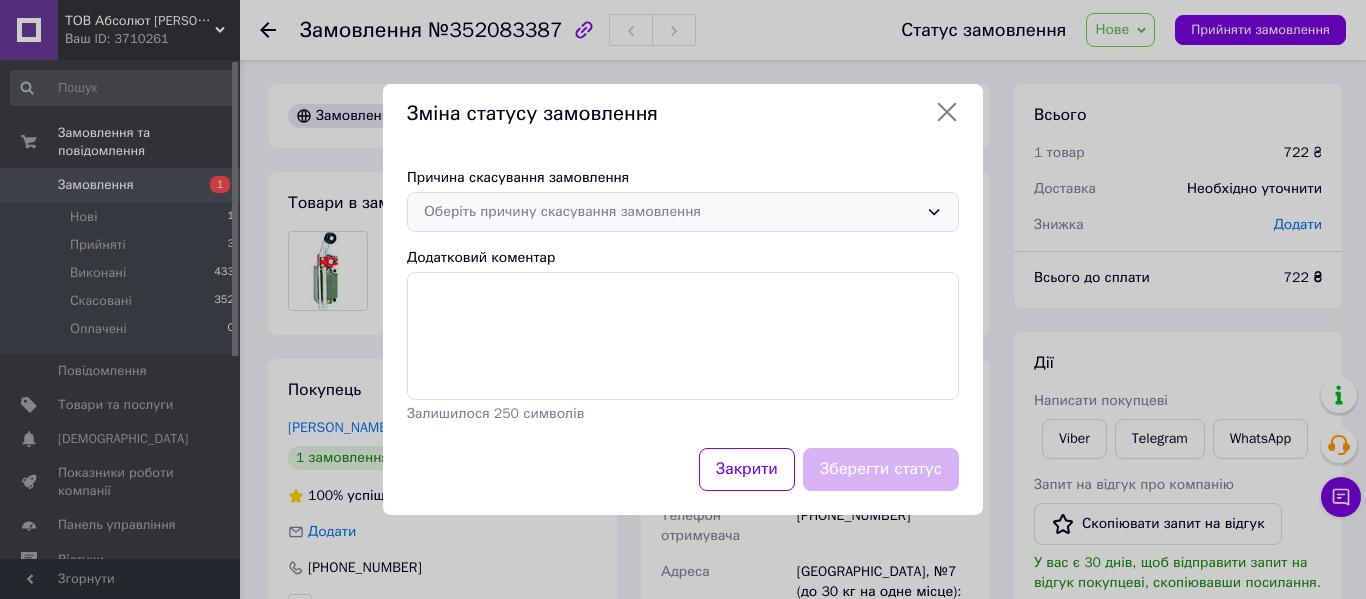 click 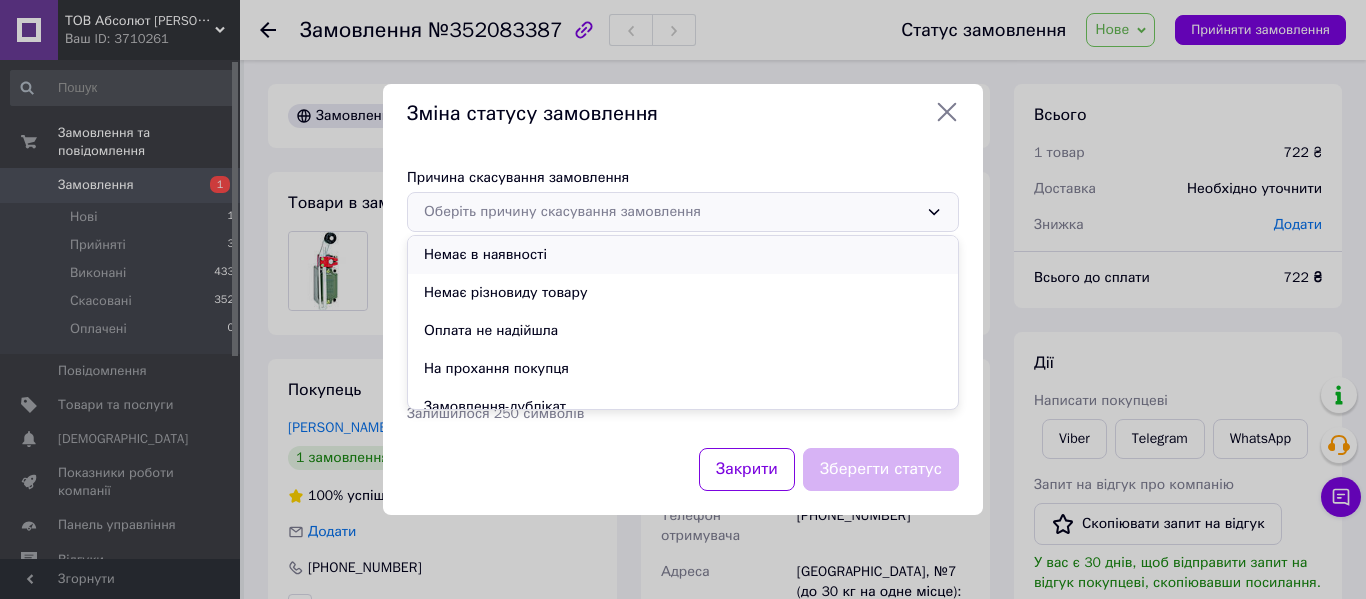 click on "Немає в наявності" at bounding box center (683, 255) 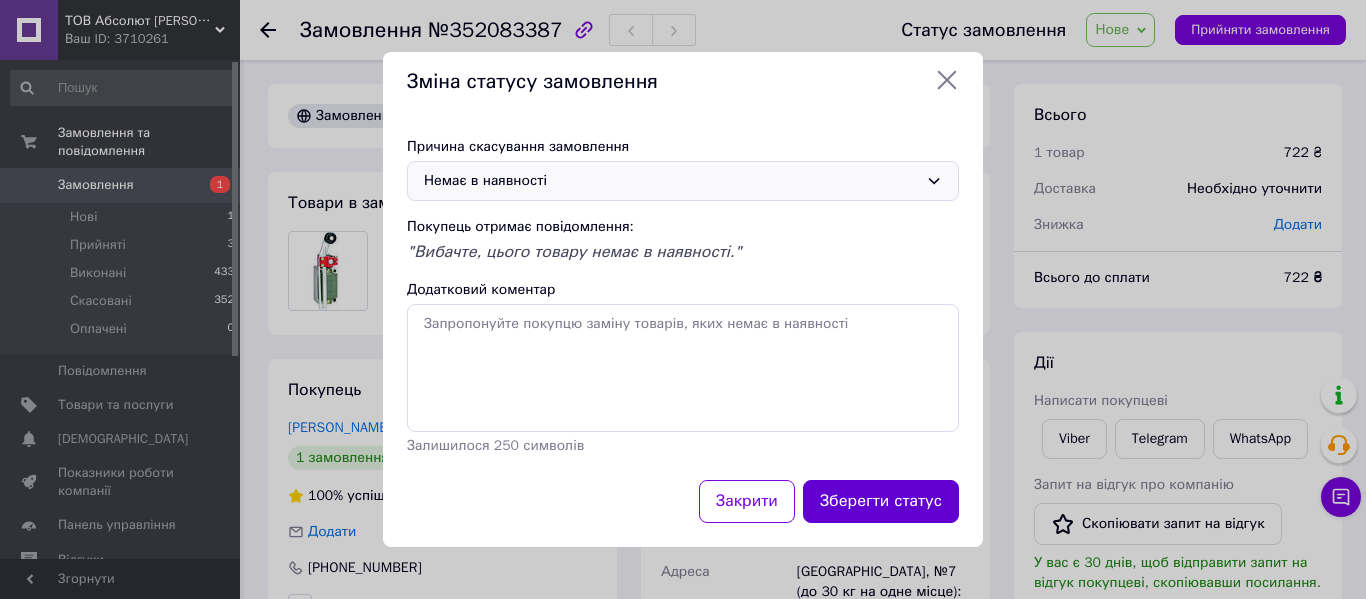 click on "Зберегти статус" at bounding box center [881, 501] 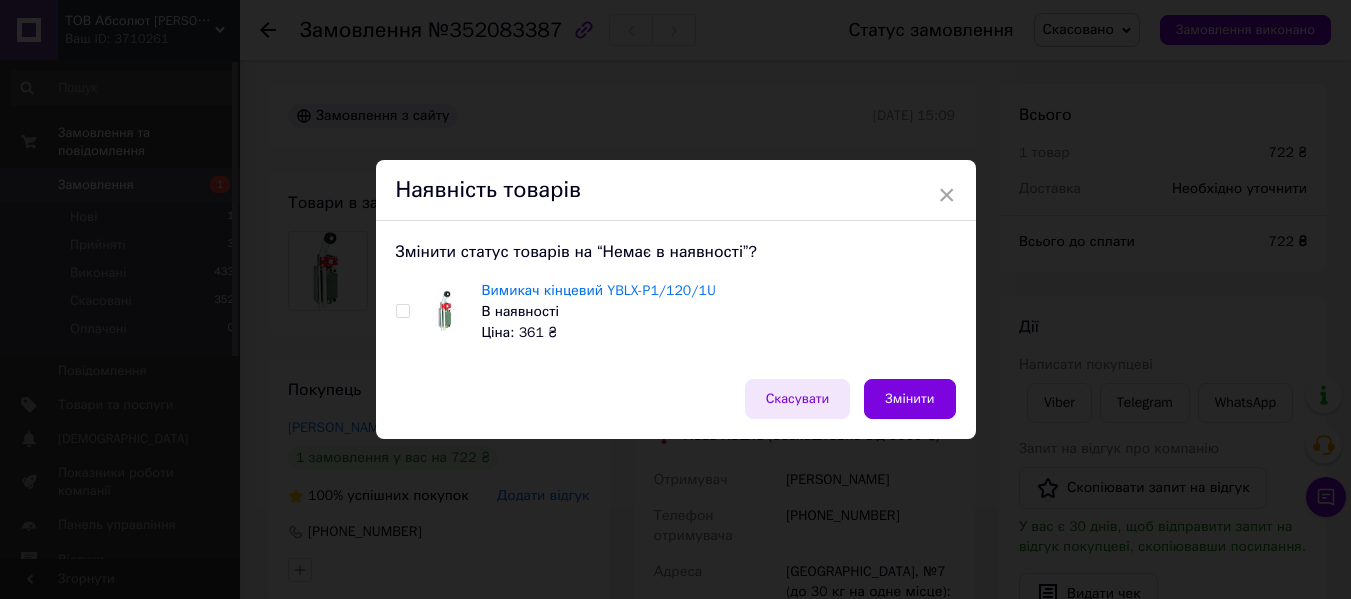 click on "Скасувати" at bounding box center (798, 399) 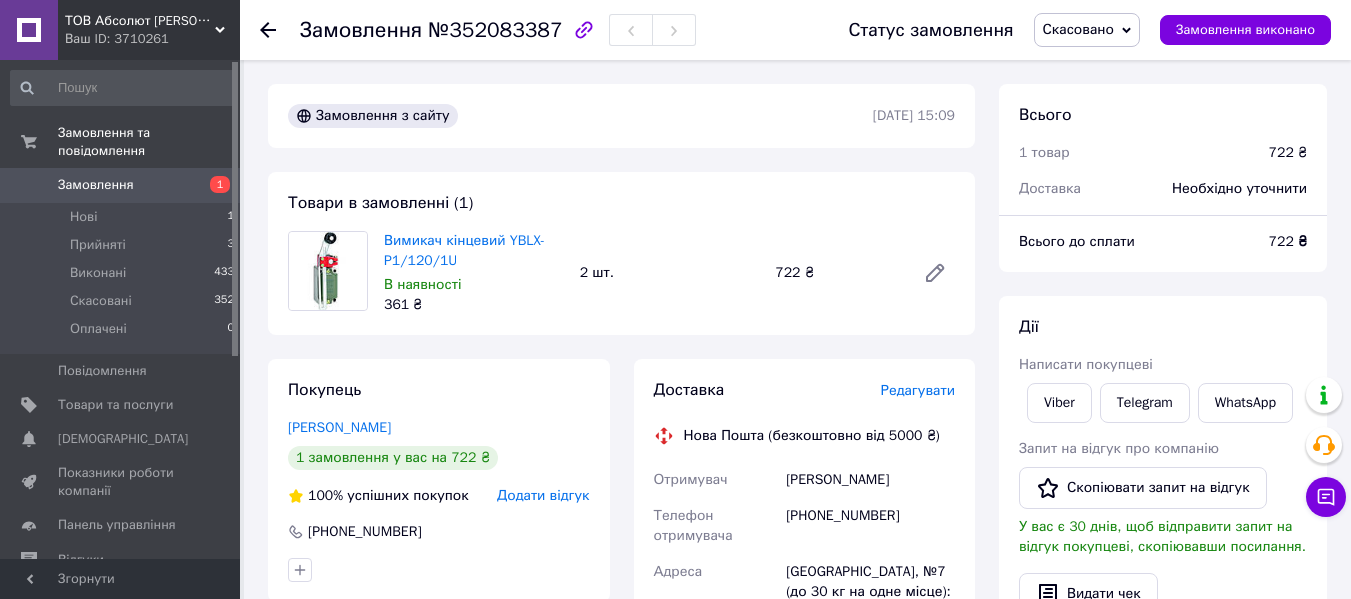 click on "Замовлення" at bounding box center (96, 185) 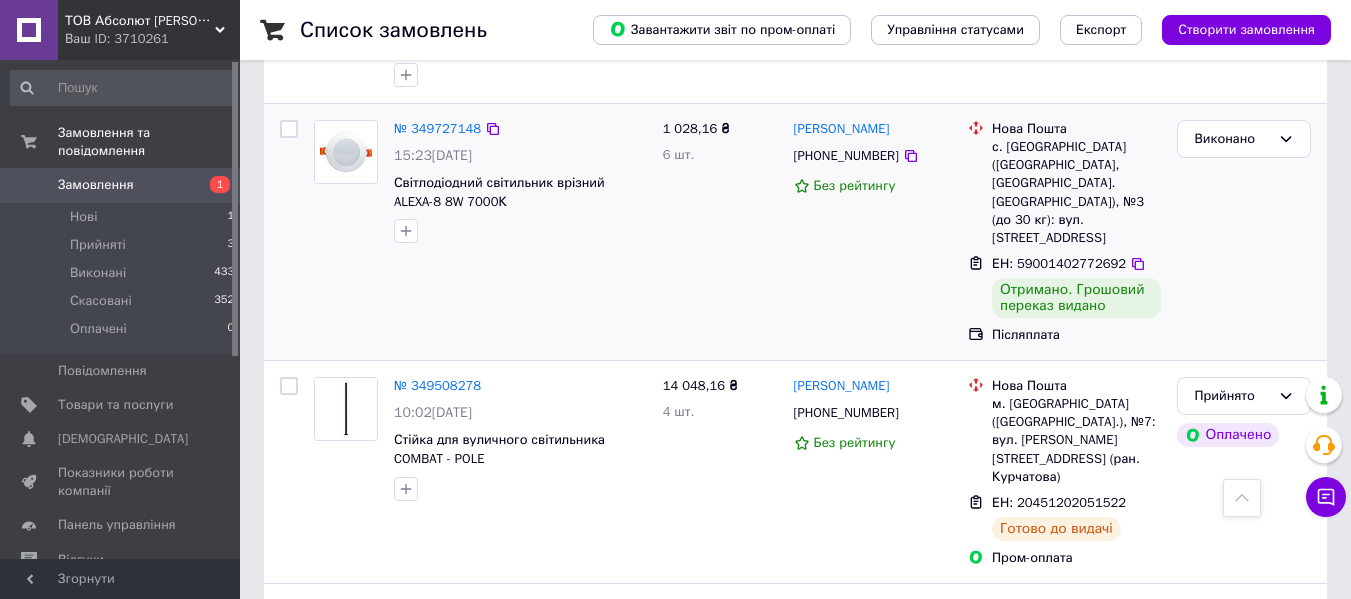 scroll, scrollTop: 2500, scrollLeft: 0, axis: vertical 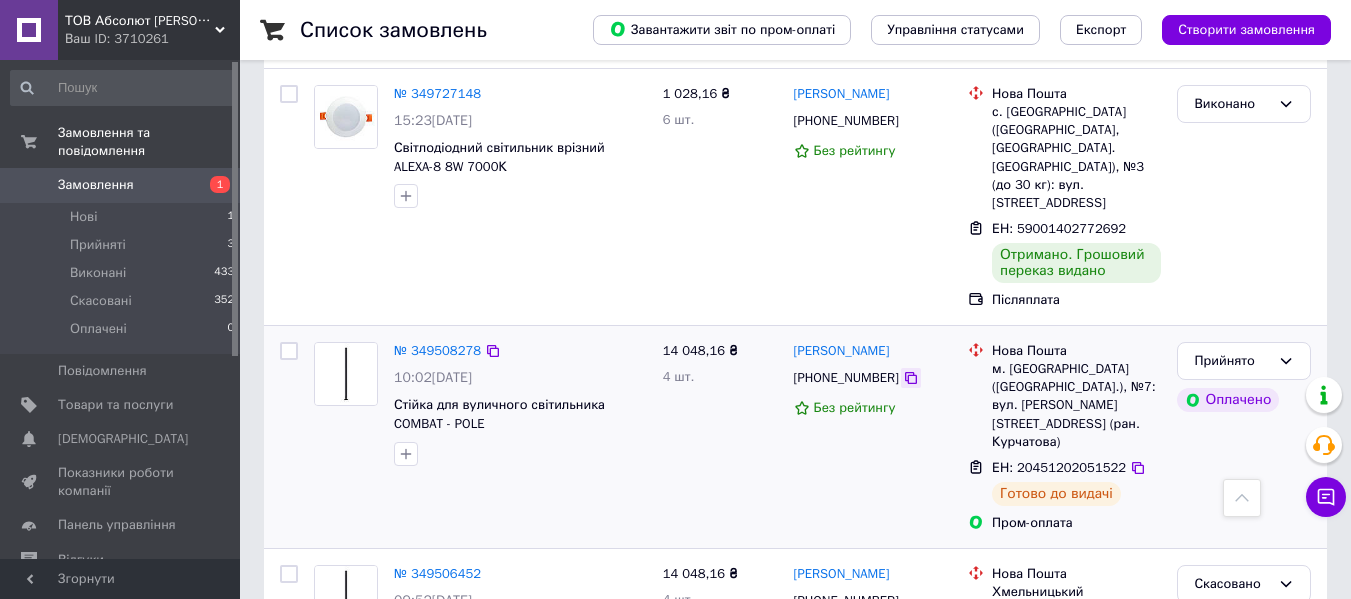 click 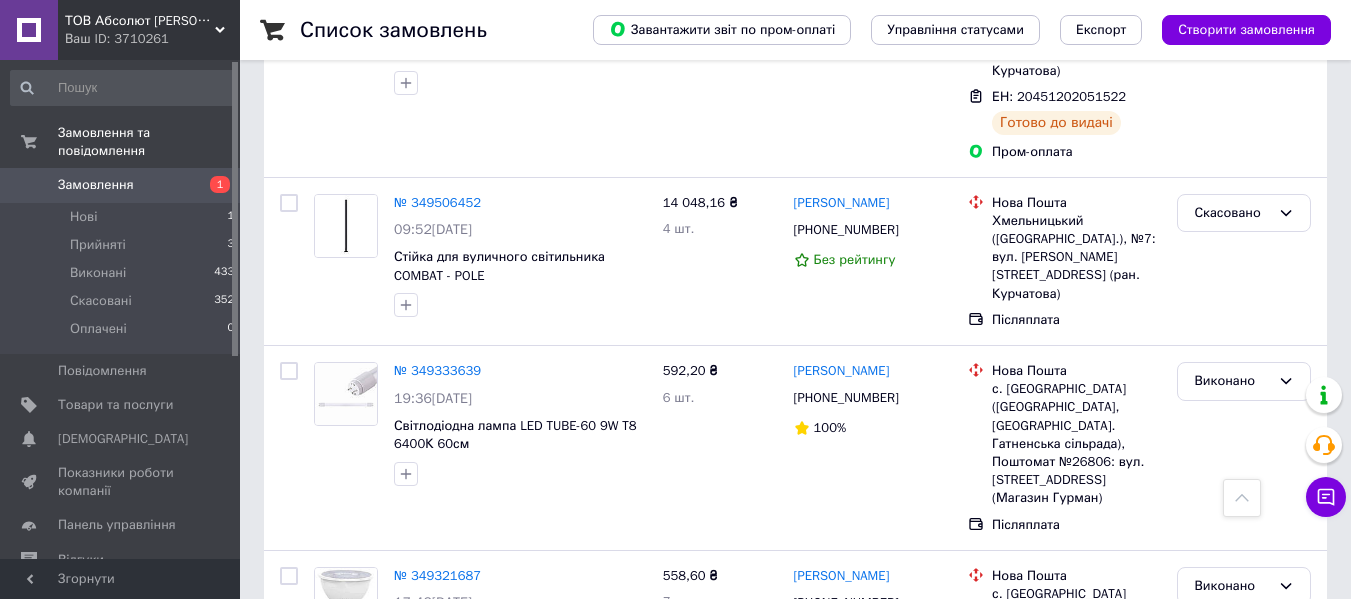 scroll, scrollTop: 2593, scrollLeft: 0, axis: vertical 